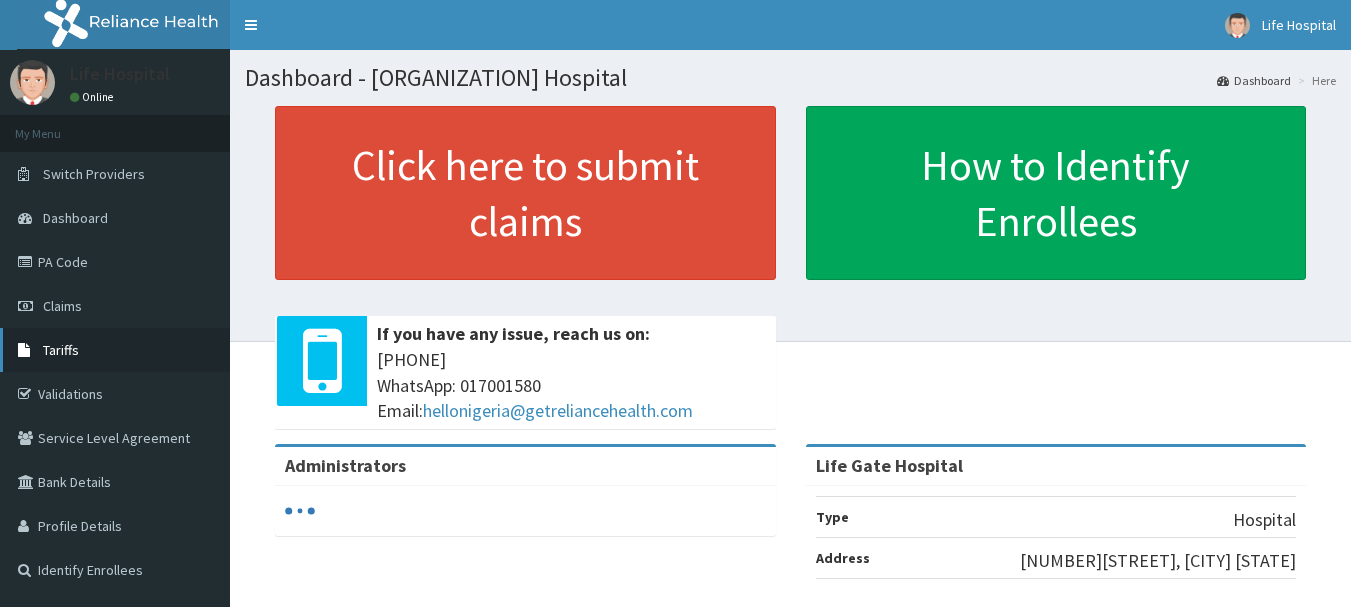 scroll, scrollTop: 0, scrollLeft: 0, axis: both 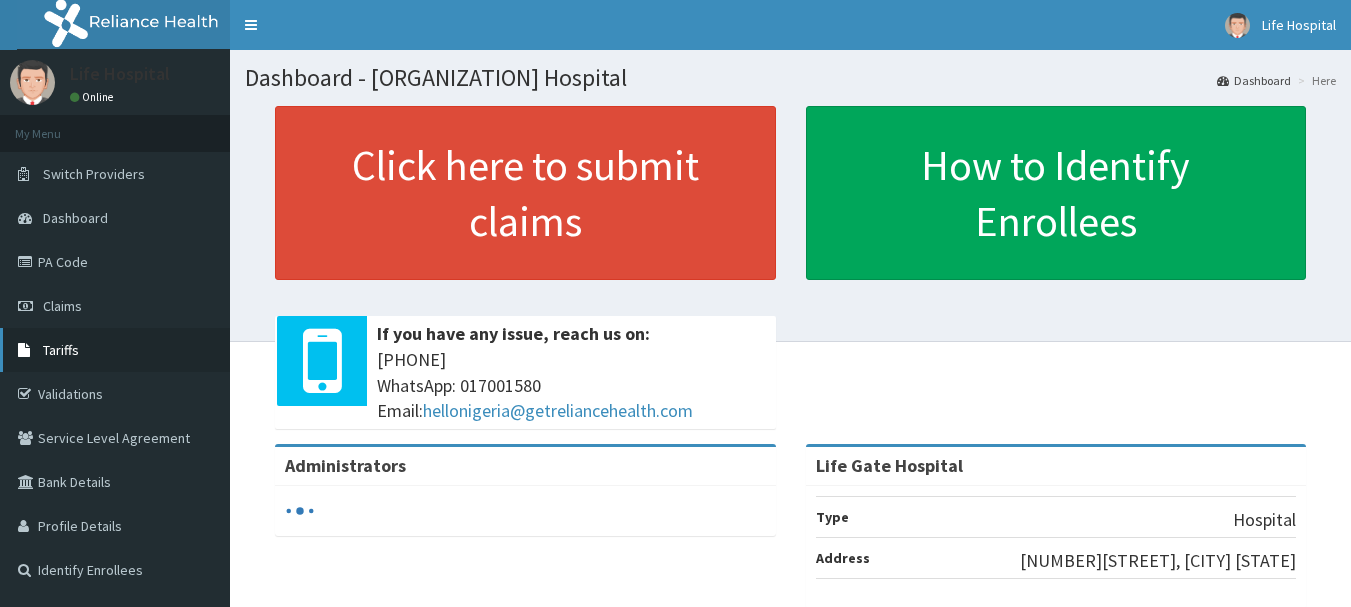click on "Tariffs" at bounding box center [61, 350] 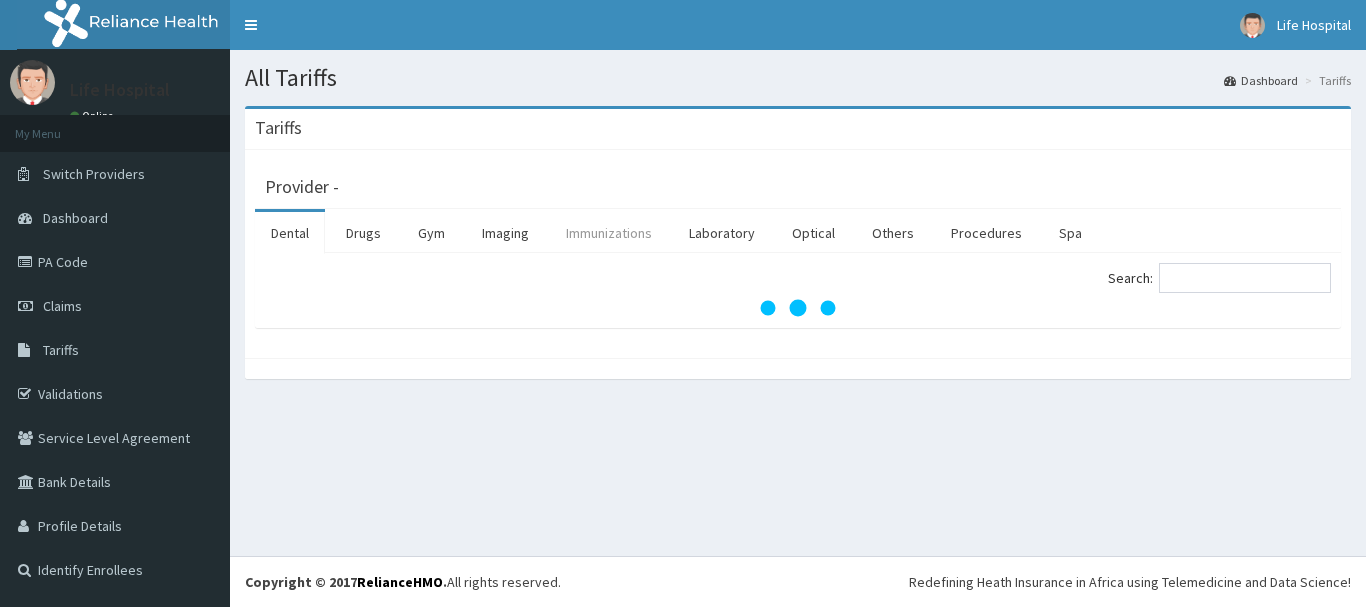 scroll, scrollTop: 0, scrollLeft: 0, axis: both 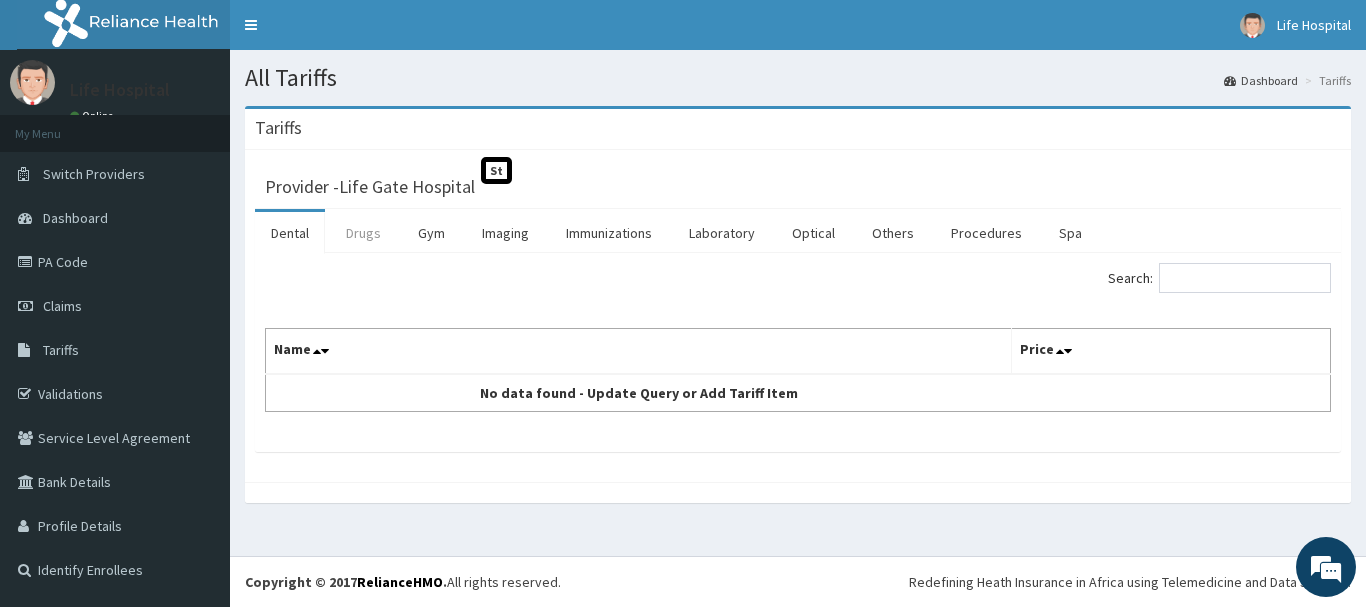 click on "Drugs" at bounding box center [363, 233] 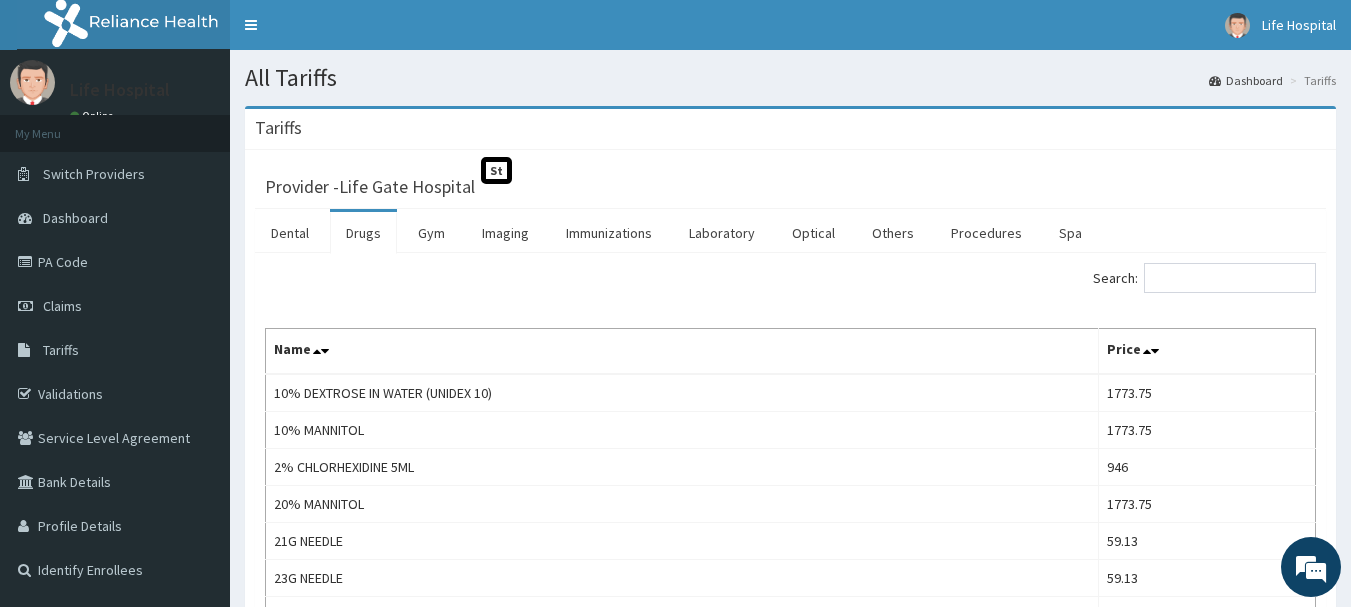 click on "Drugs" at bounding box center (363, 233) 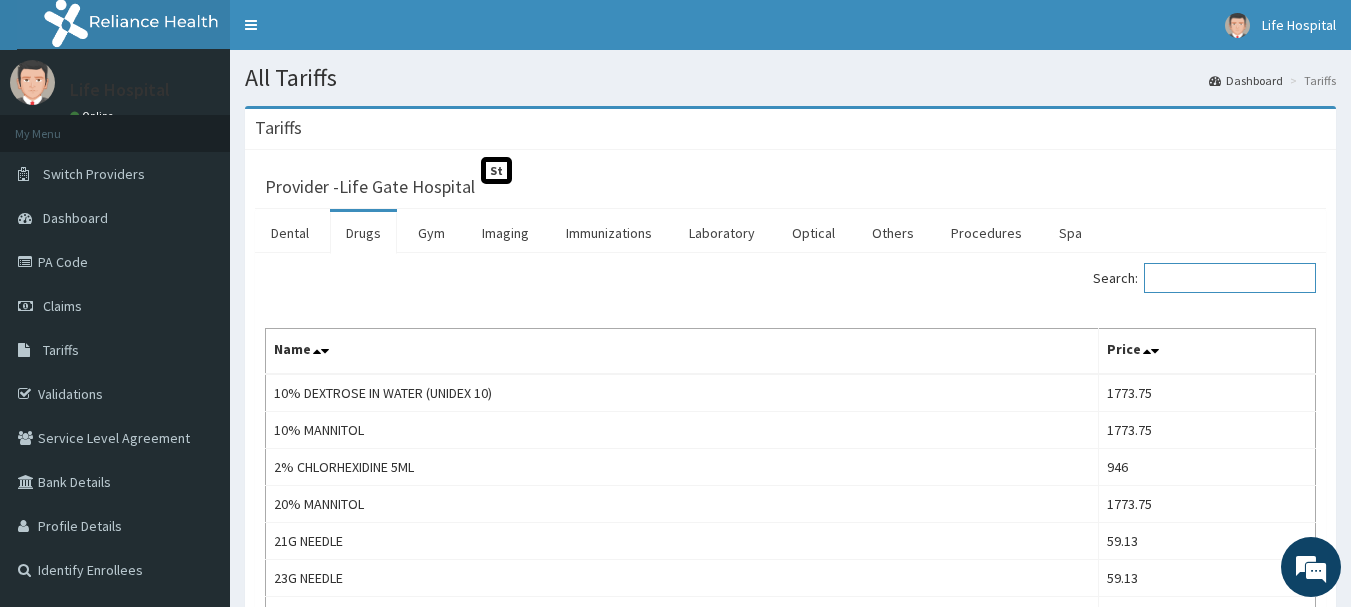 click on "Search:" at bounding box center [1230, 278] 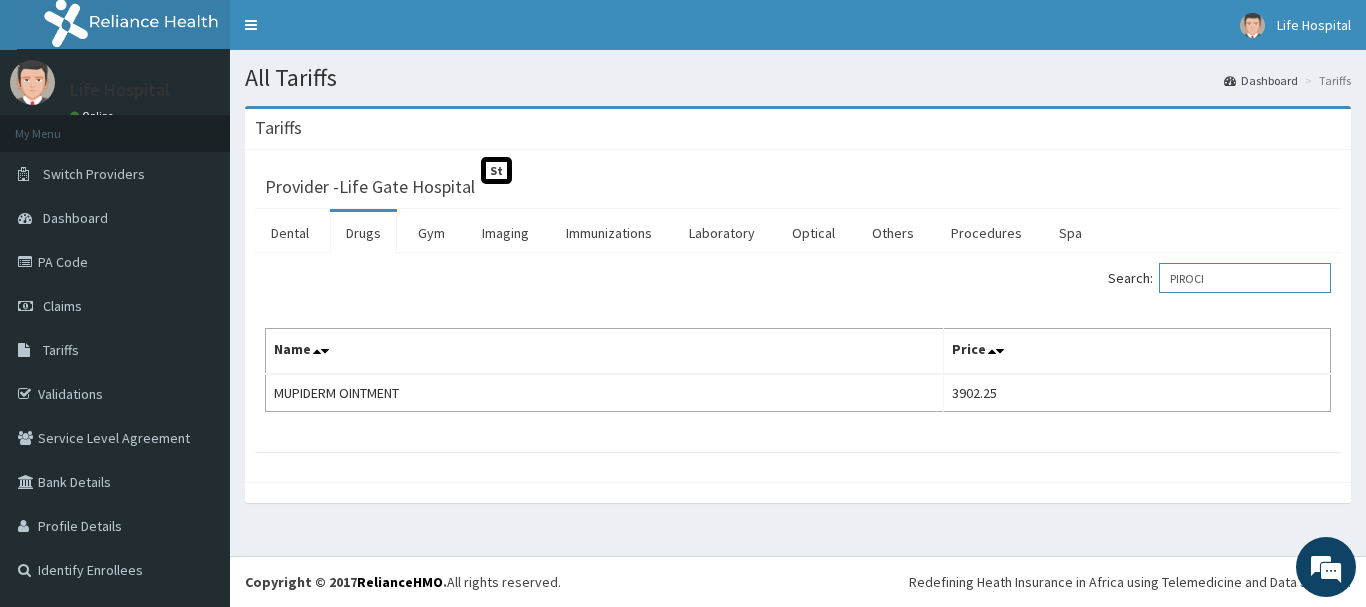 click on "PIROCI" at bounding box center [1245, 278] 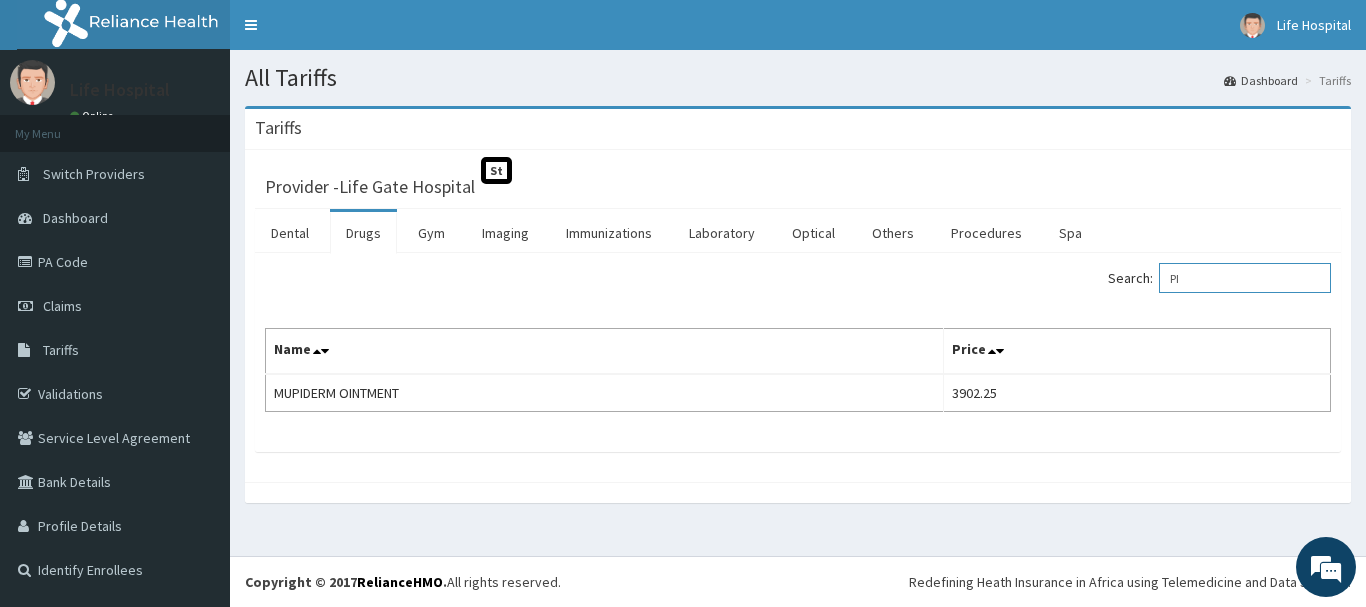 type on "P" 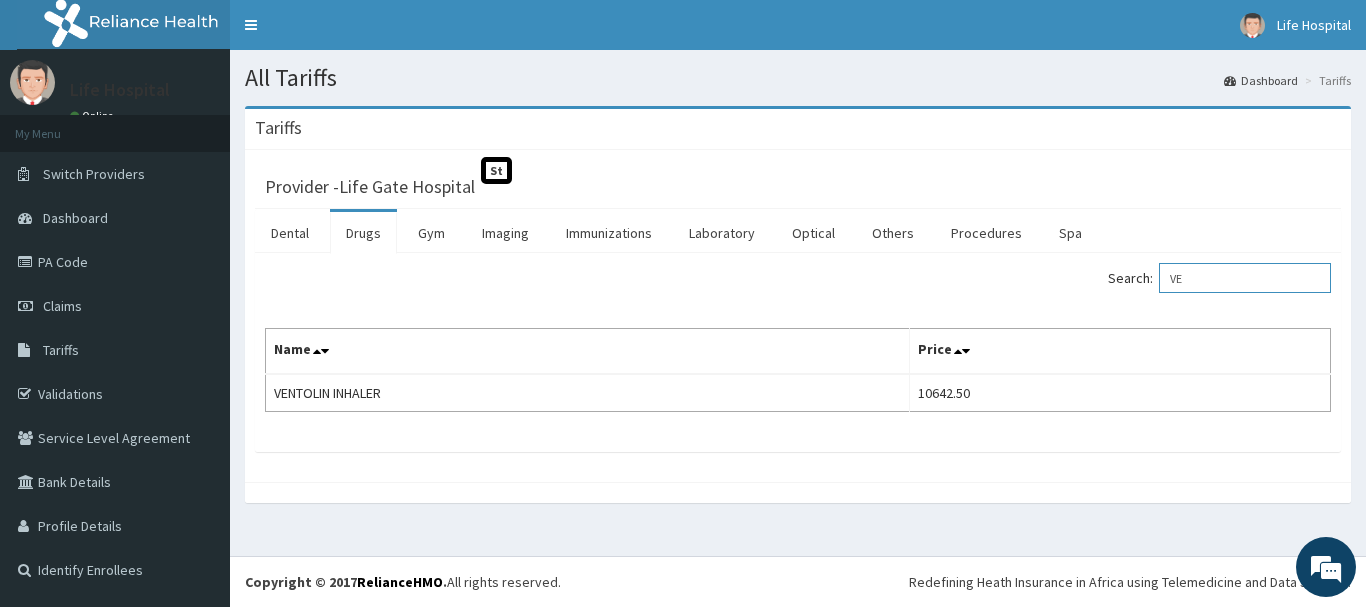 type on "V" 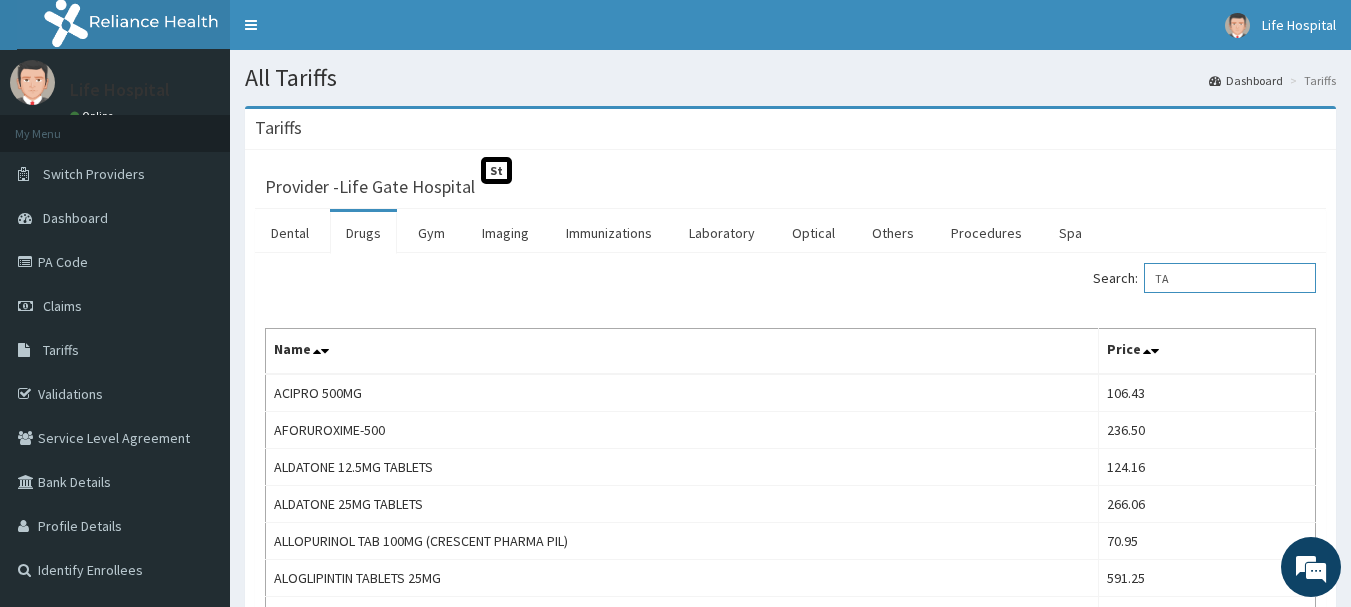 type on "T" 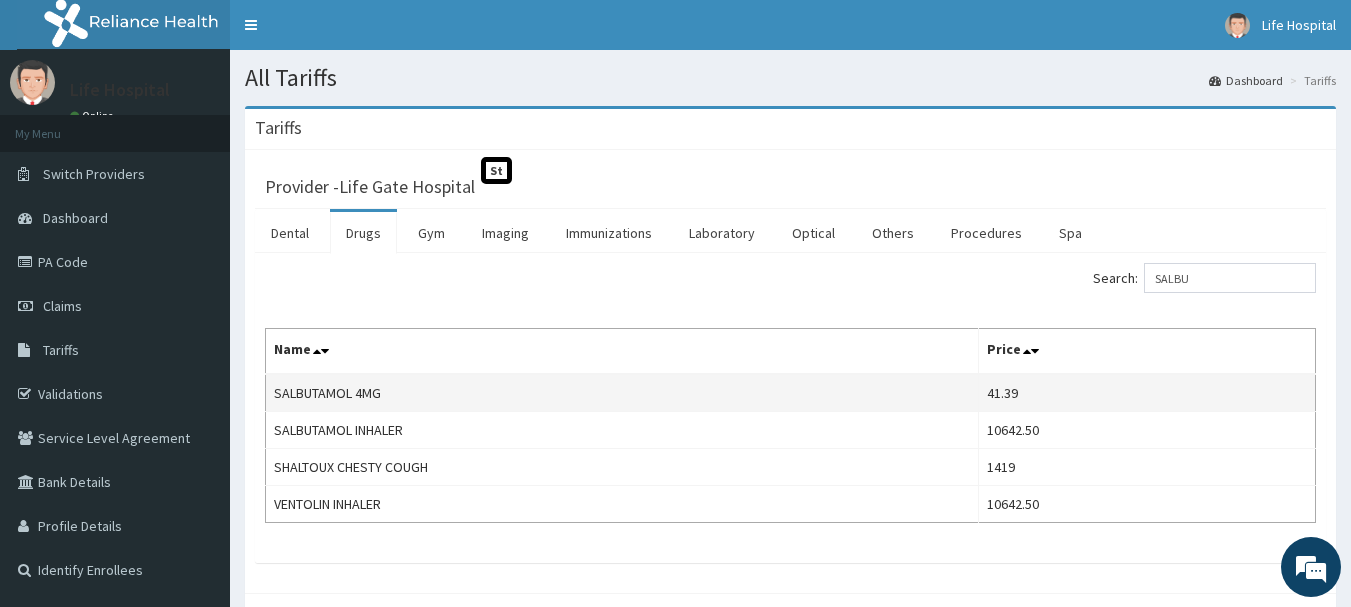 click on "SALBUTAMOL 4MG" at bounding box center (622, 393) 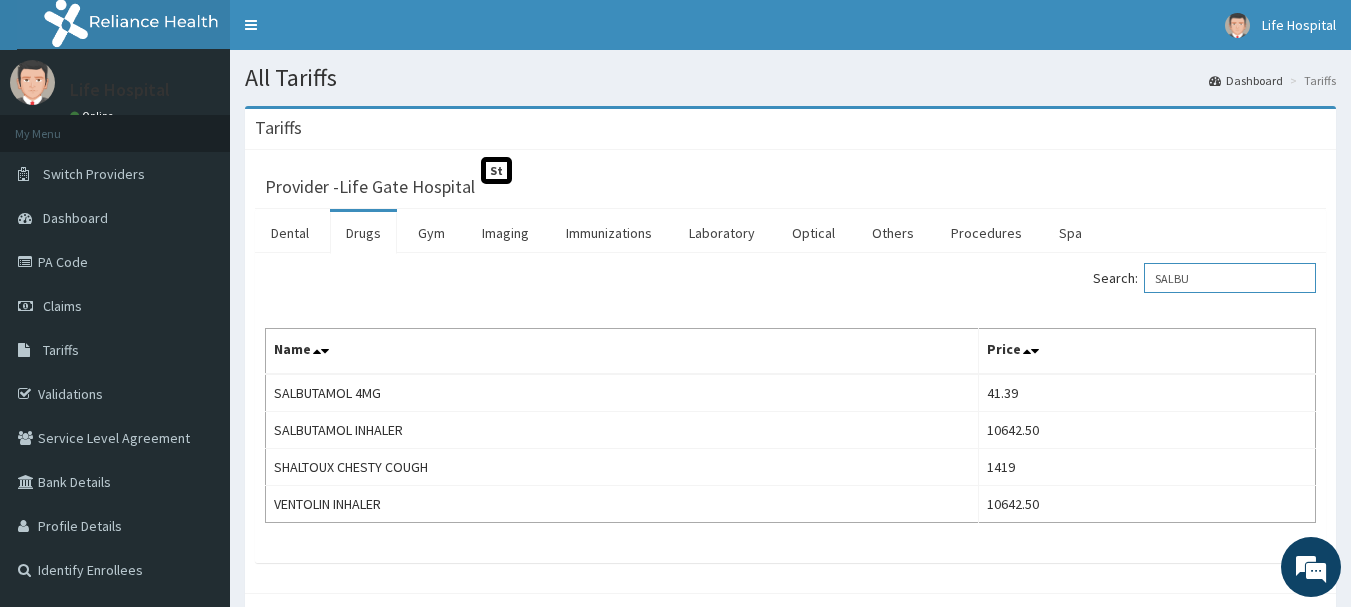 click on "SALBU" at bounding box center (1230, 278) 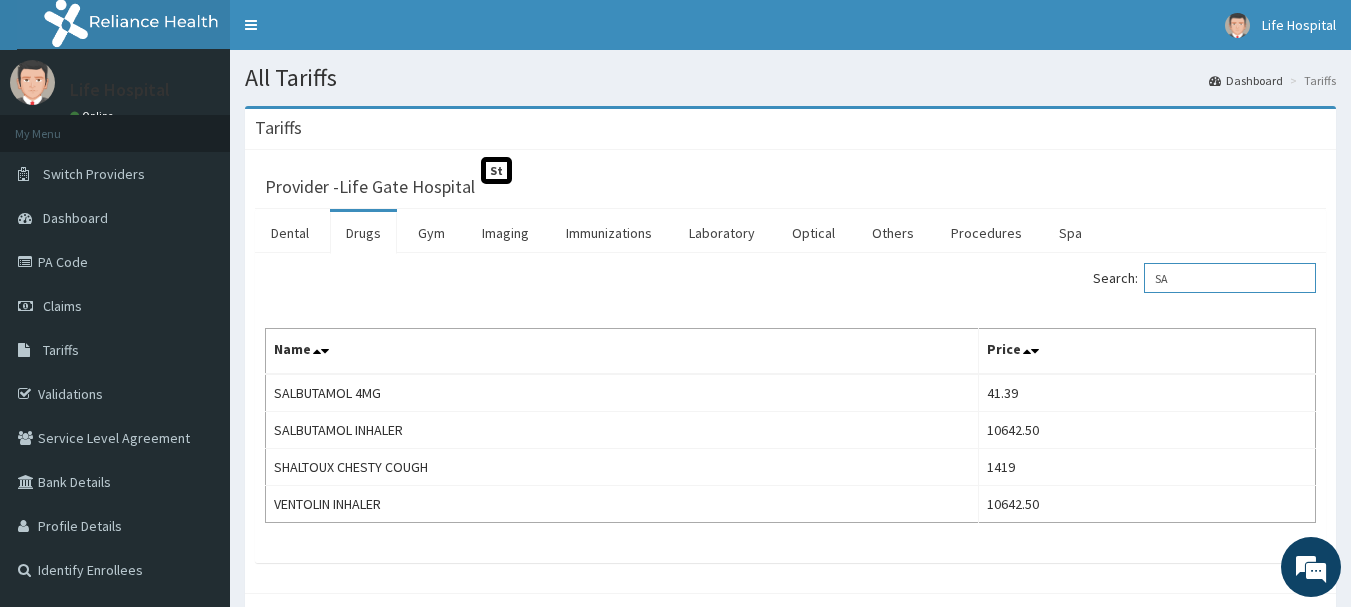 type on "S" 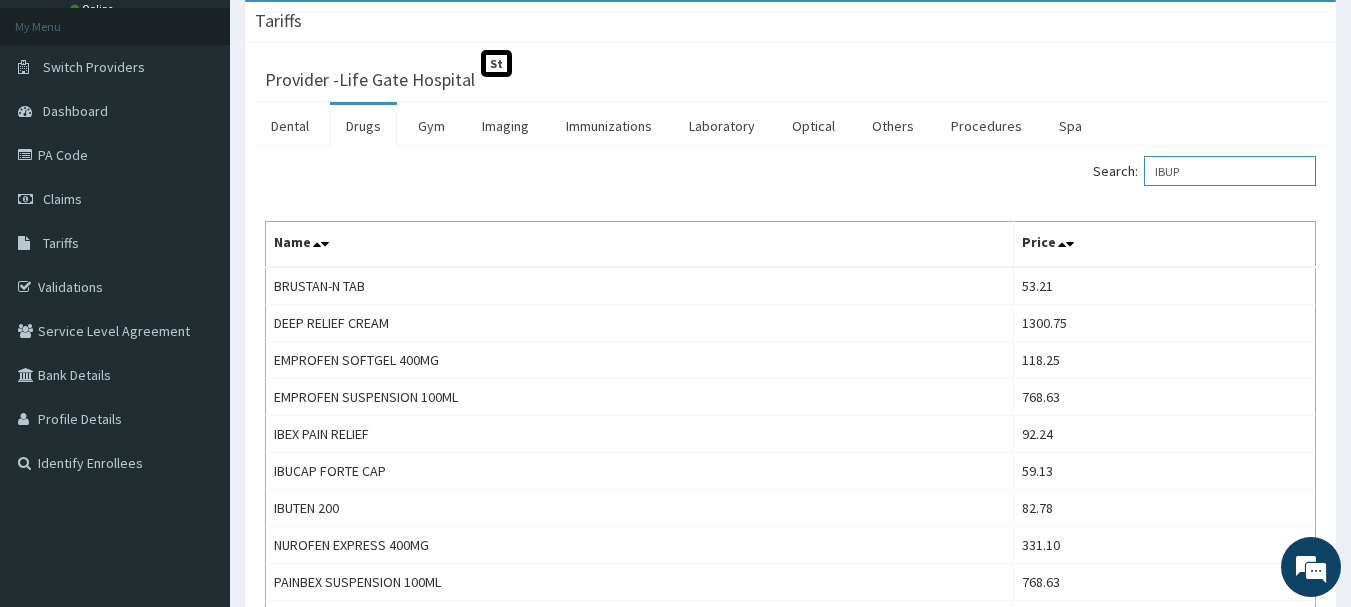 scroll, scrollTop: 111, scrollLeft: 0, axis: vertical 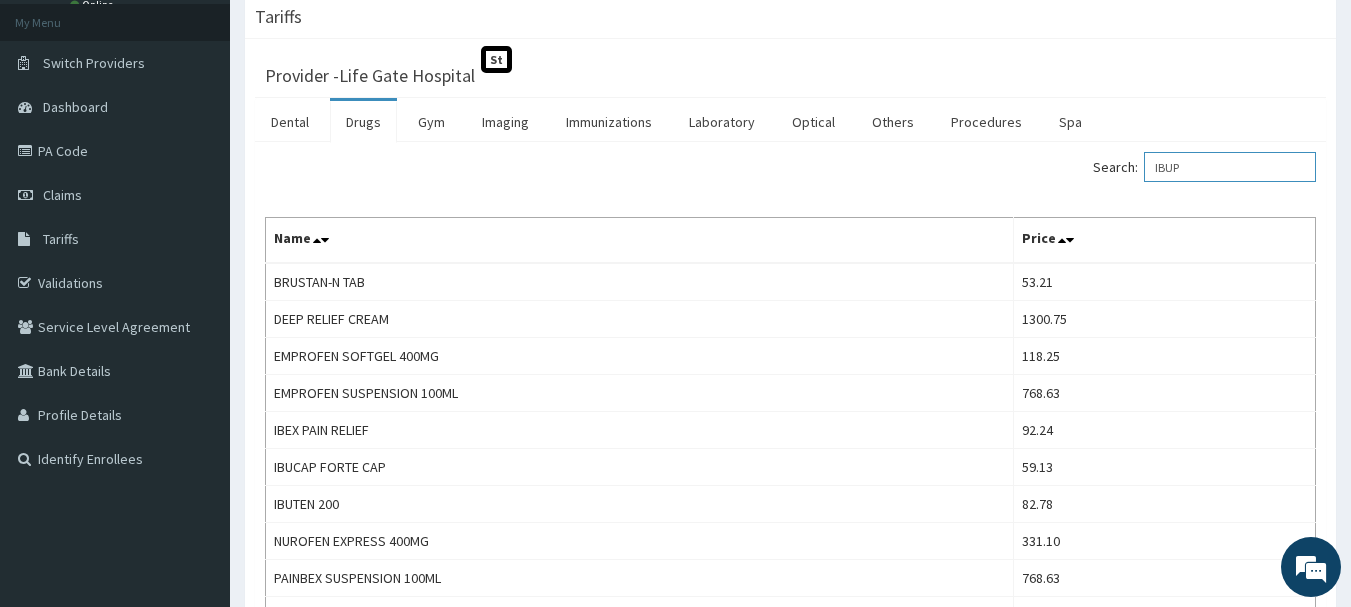 click on "IBUP" at bounding box center (1230, 167) 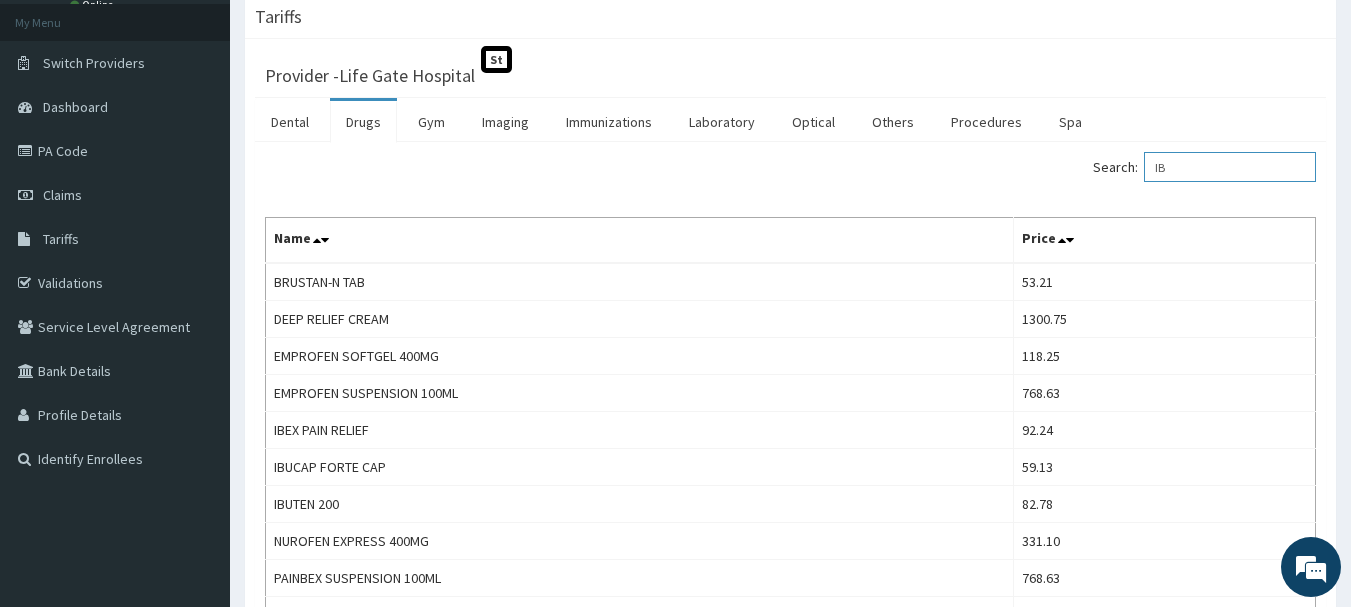 type on "I" 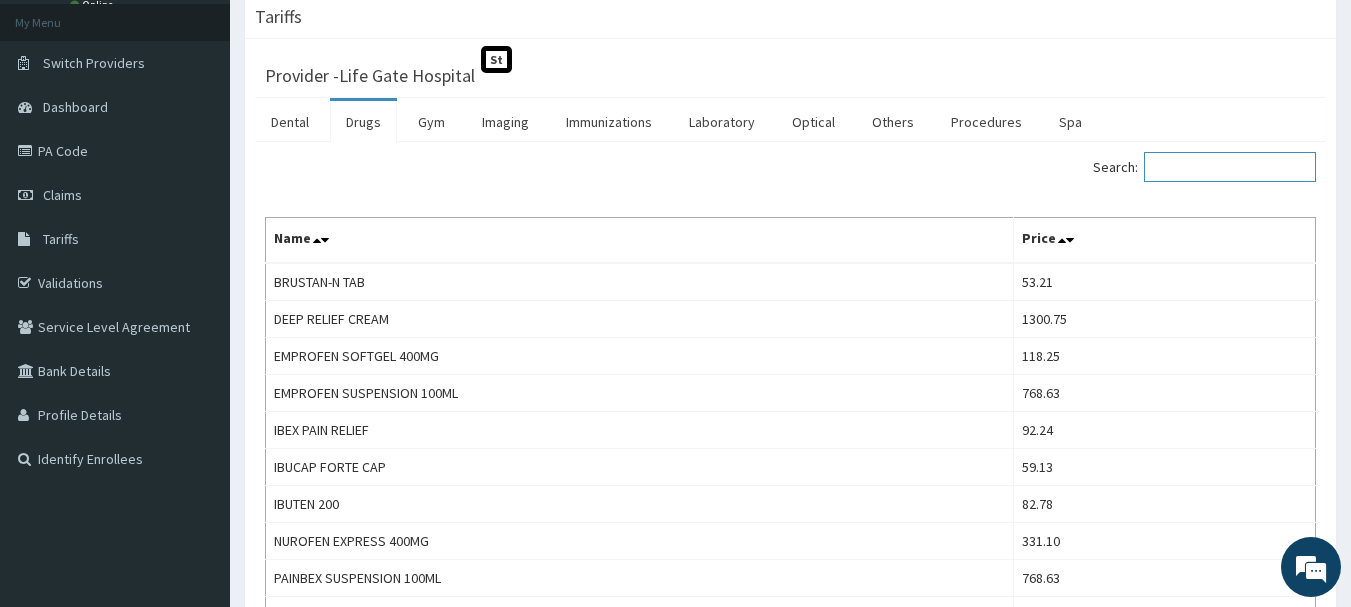scroll, scrollTop: 0, scrollLeft: 0, axis: both 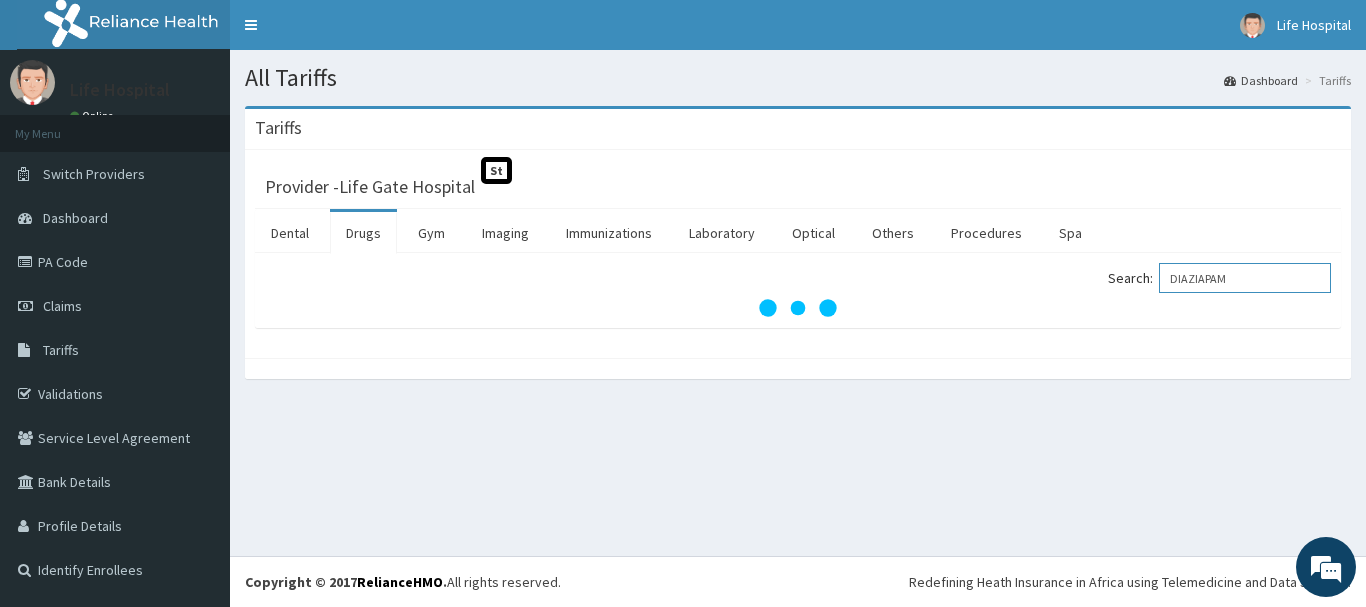 click on "DIAZIAPAM" at bounding box center (1245, 278) 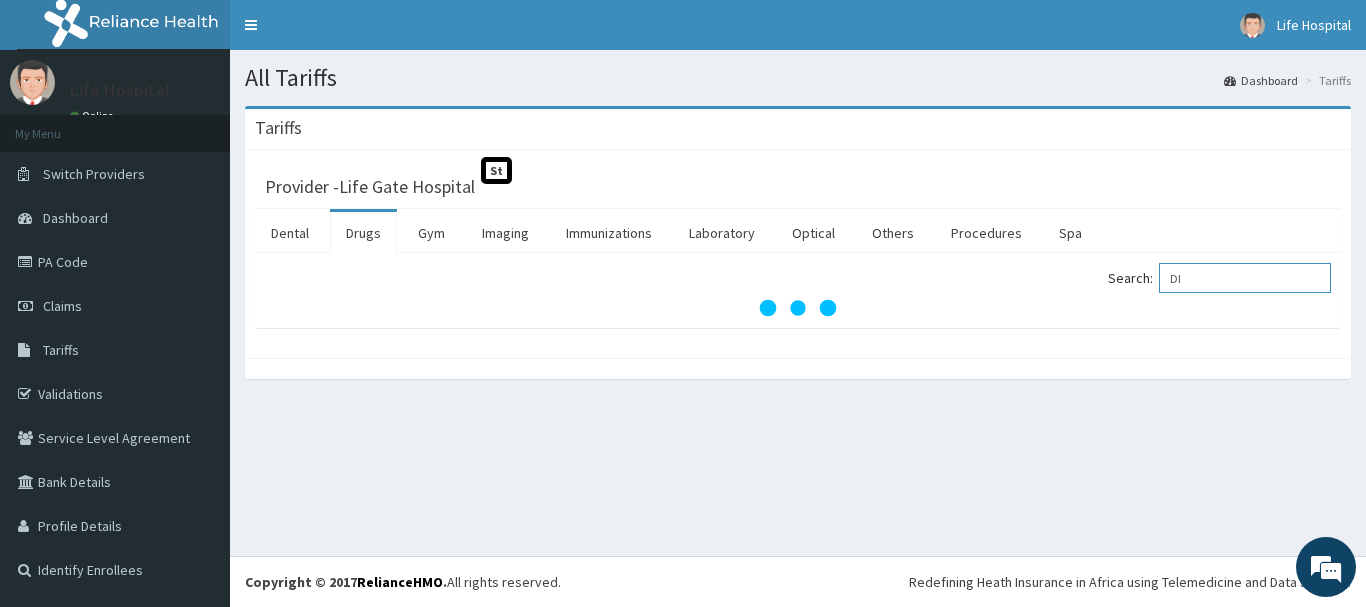 type on "D" 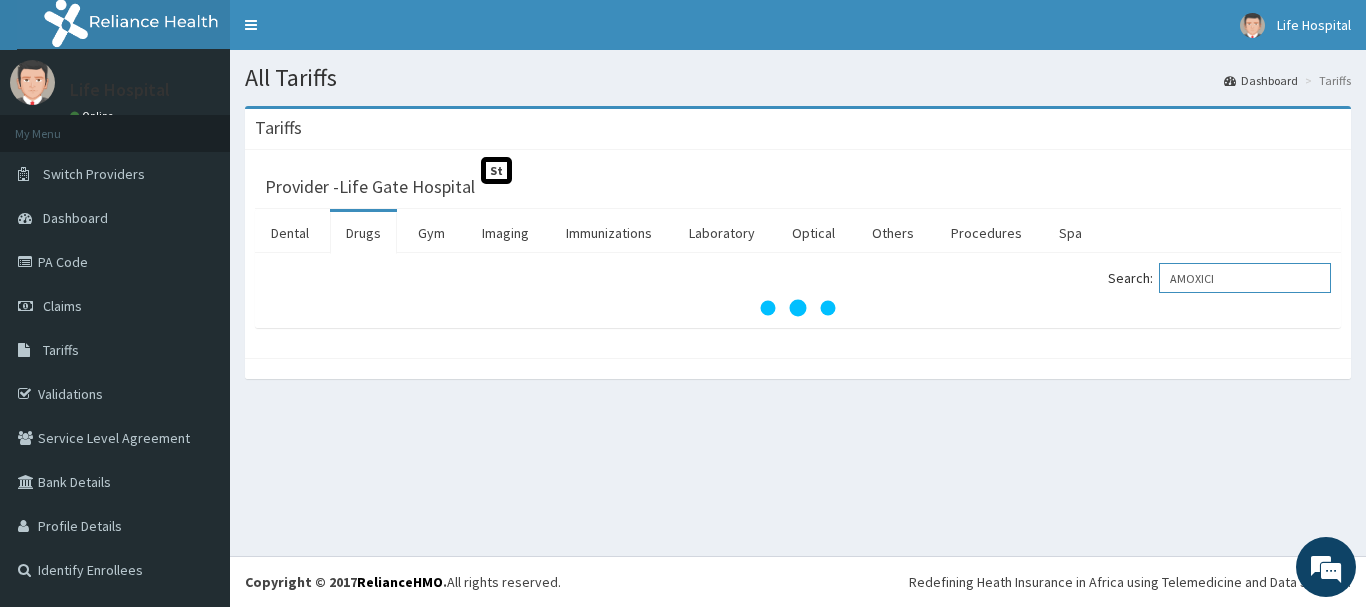 click on "AMOXICI" at bounding box center [1245, 278] 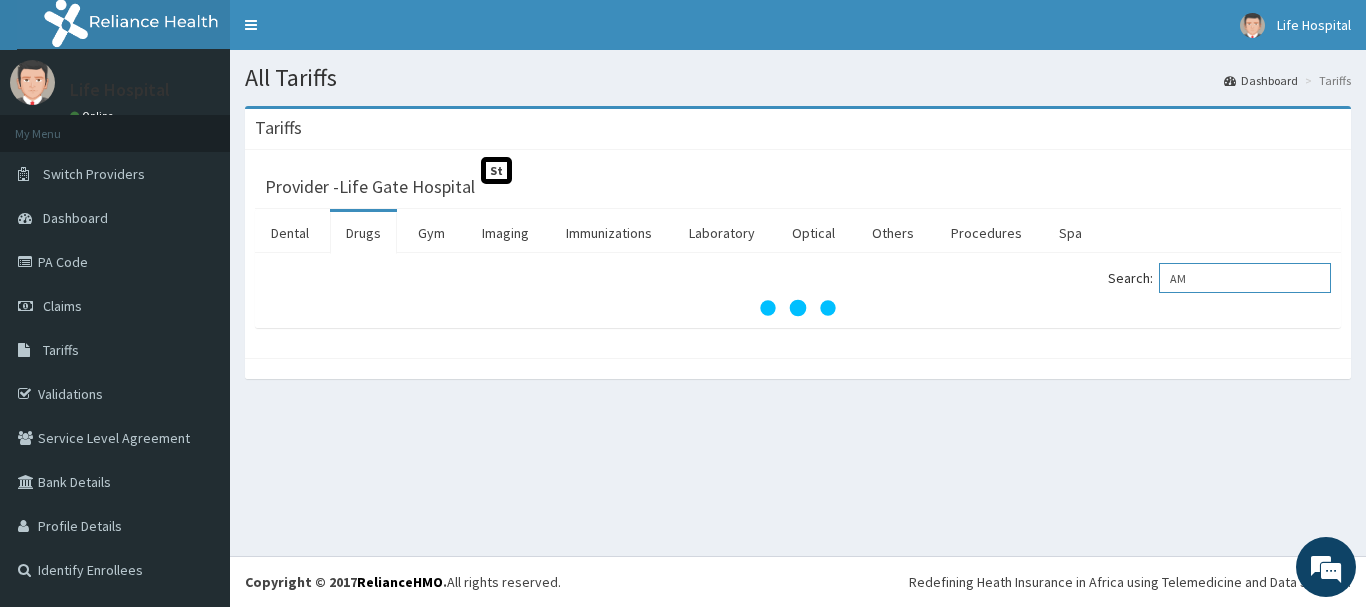 type on "A" 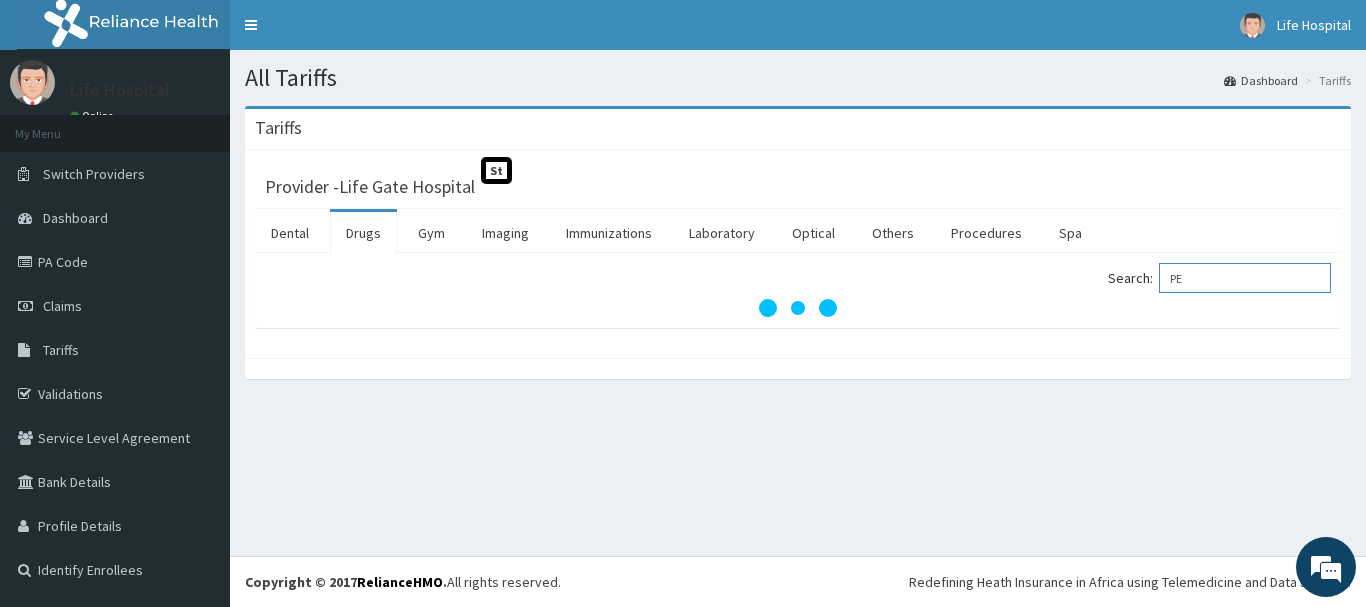 type on "P" 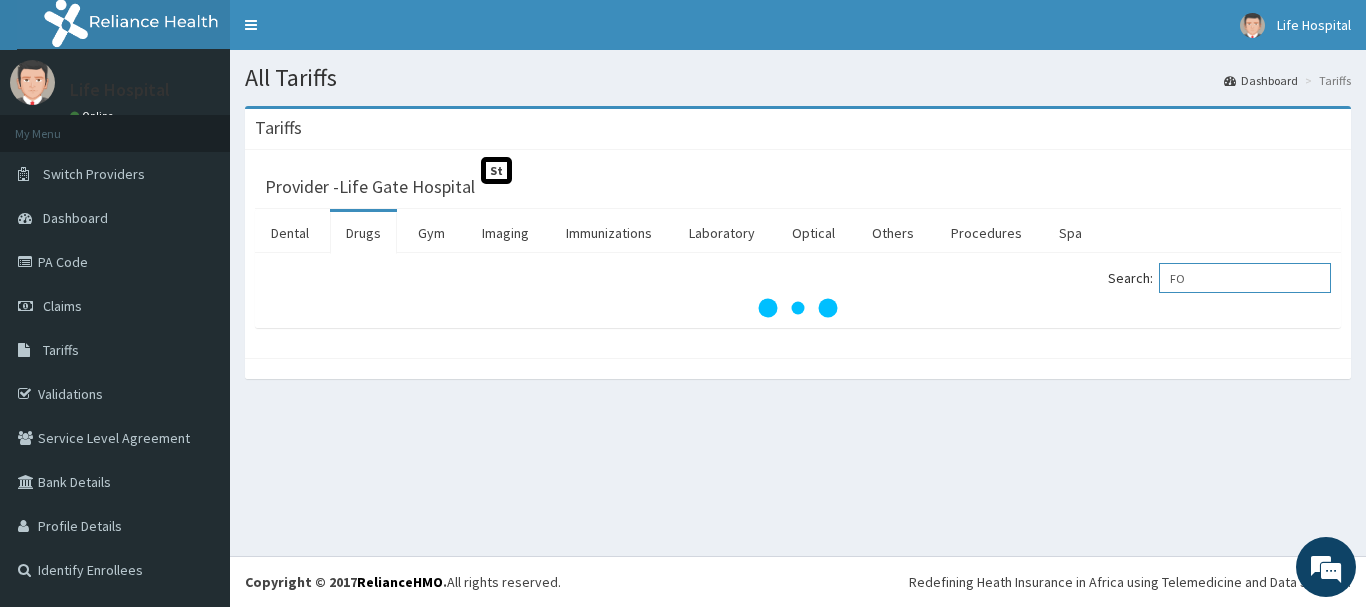 type on "F" 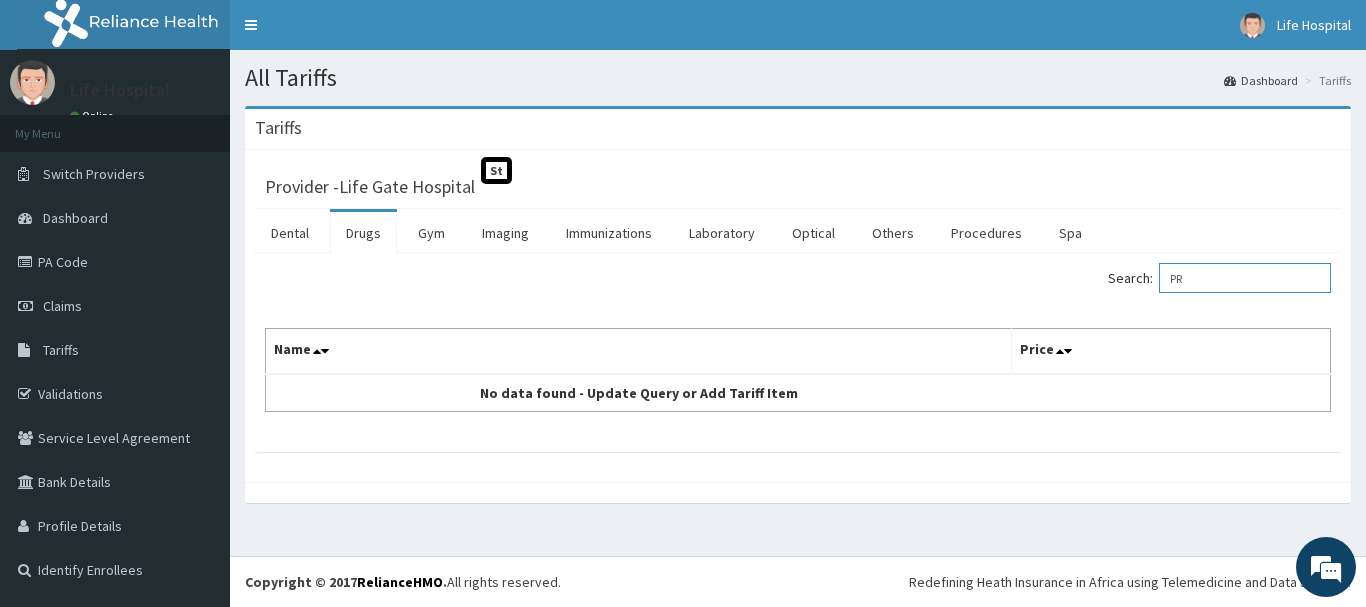 type on "P" 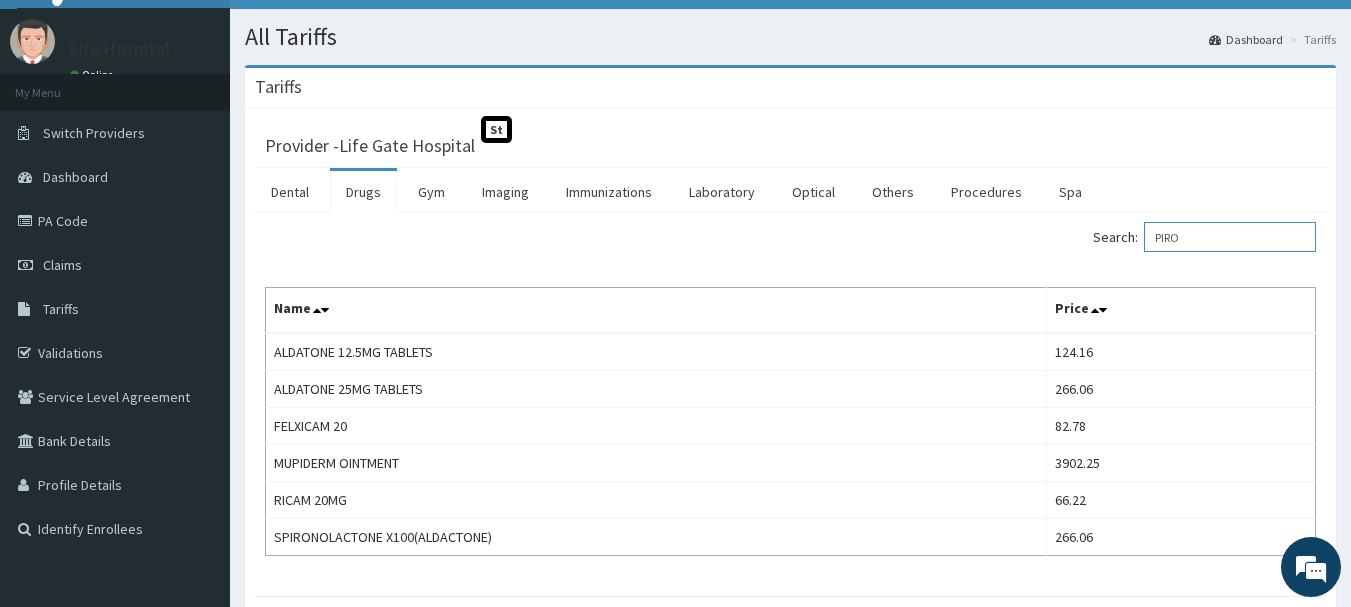 scroll, scrollTop: 34, scrollLeft: 0, axis: vertical 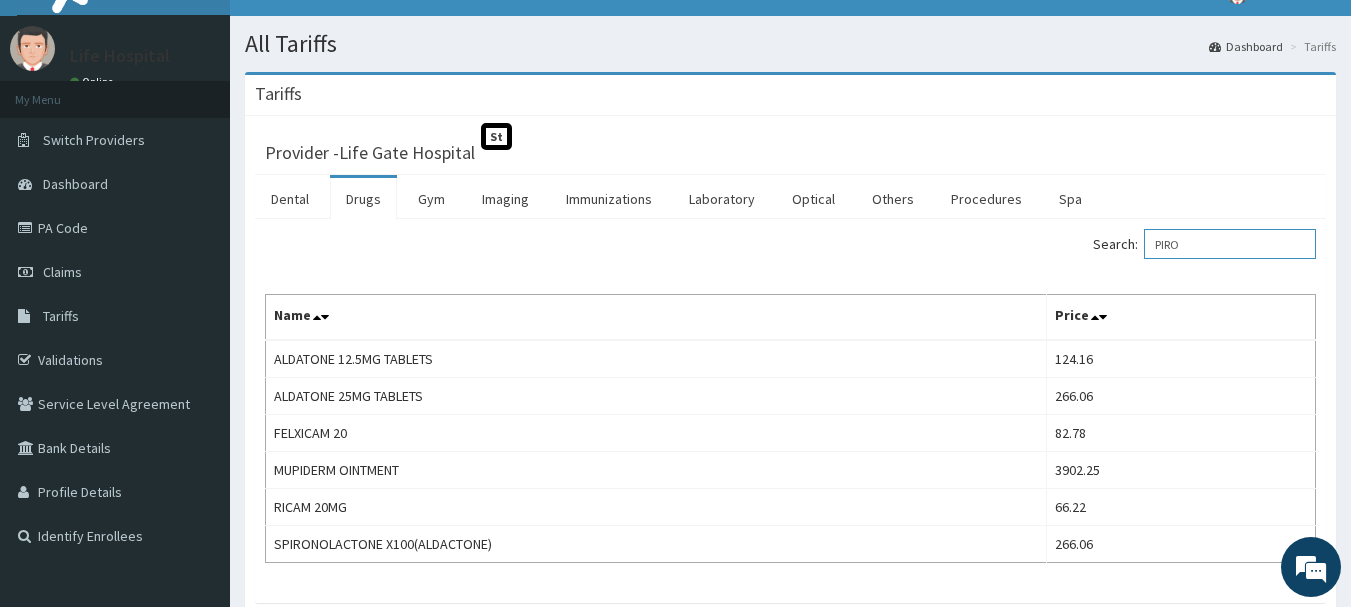 click on "PIRO" at bounding box center [1230, 244] 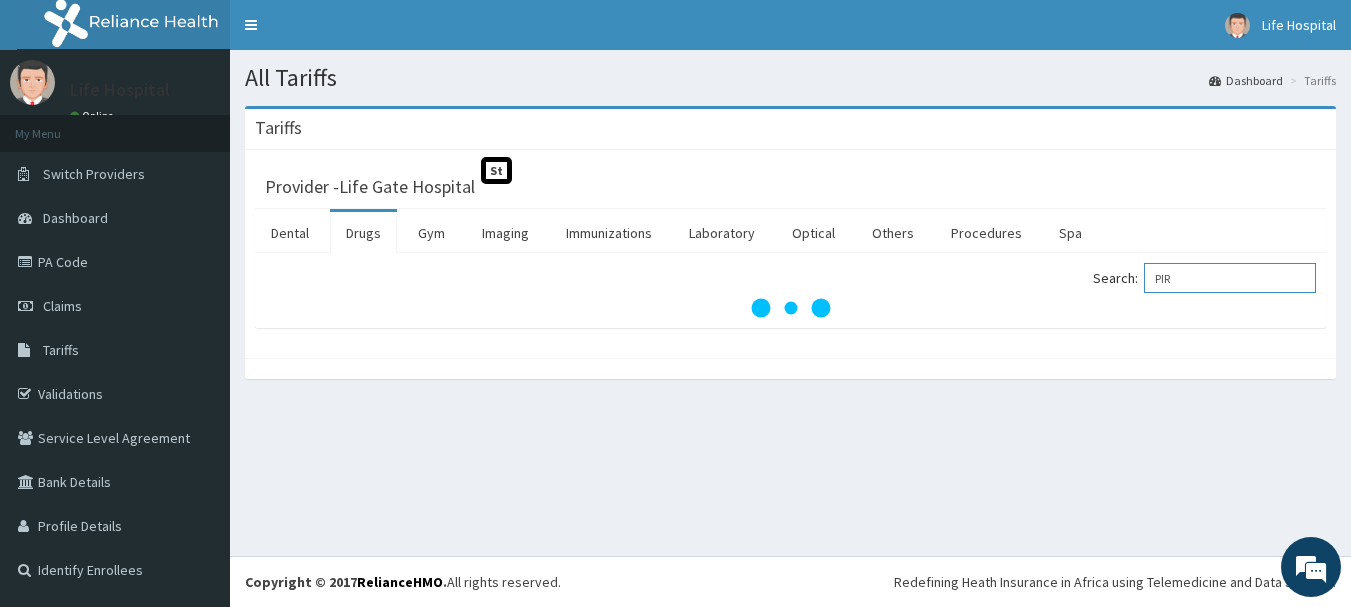 scroll, scrollTop: 0, scrollLeft: 0, axis: both 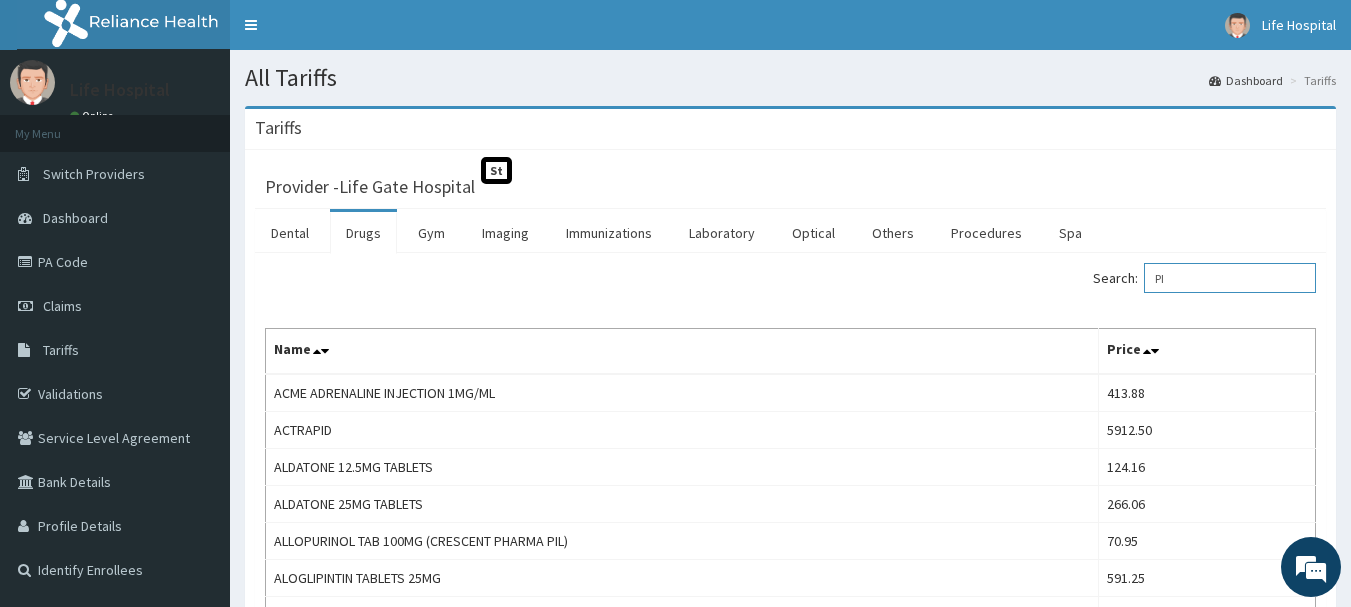 type on "P" 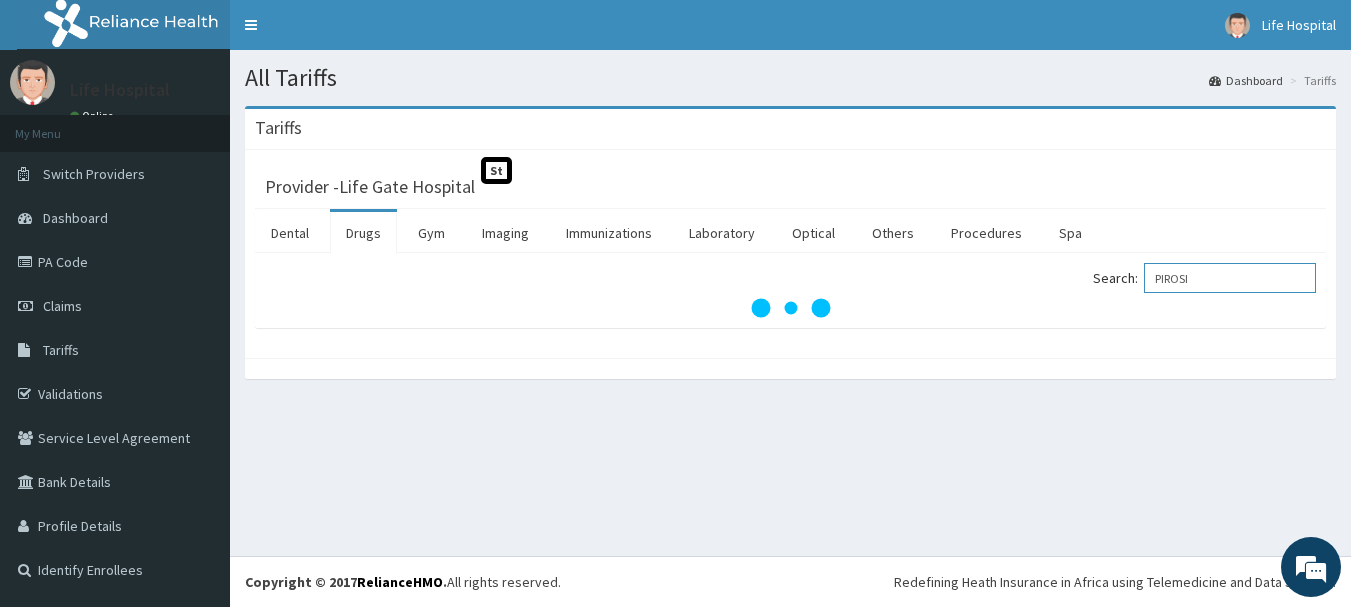 scroll, scrollTop: 0, scrollLeft: 0, axis: both 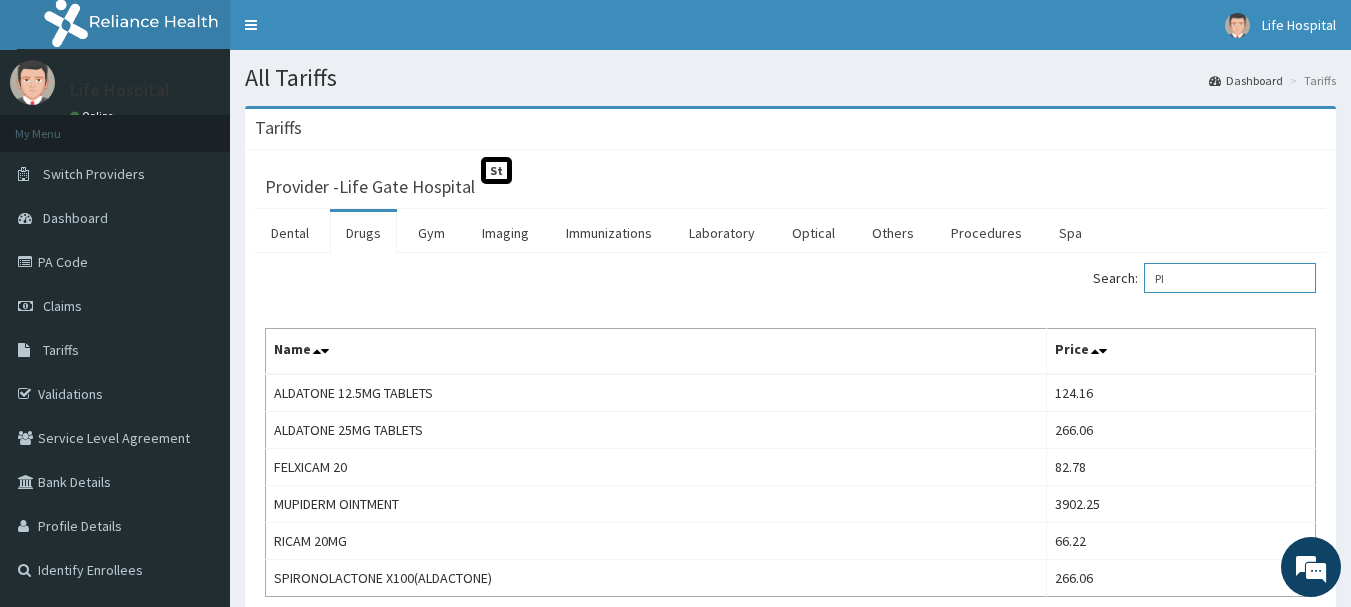 type on "P" 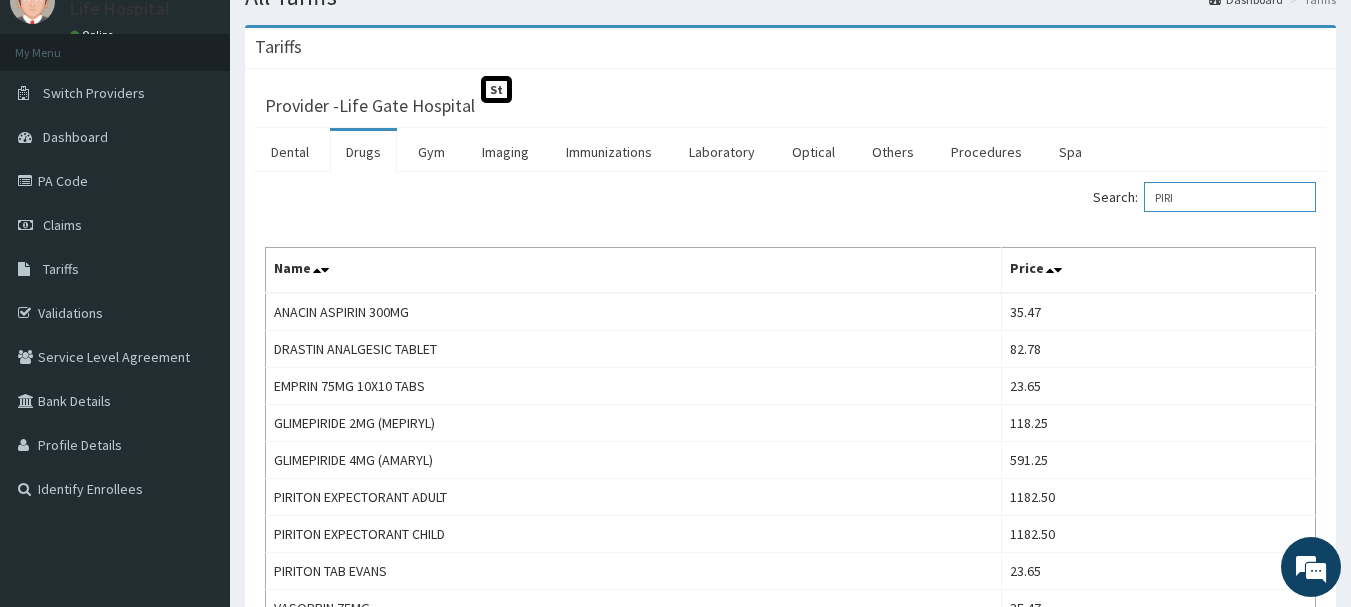 scroll, scrollTop: 78, scrollLeft: 0, axis: vertical 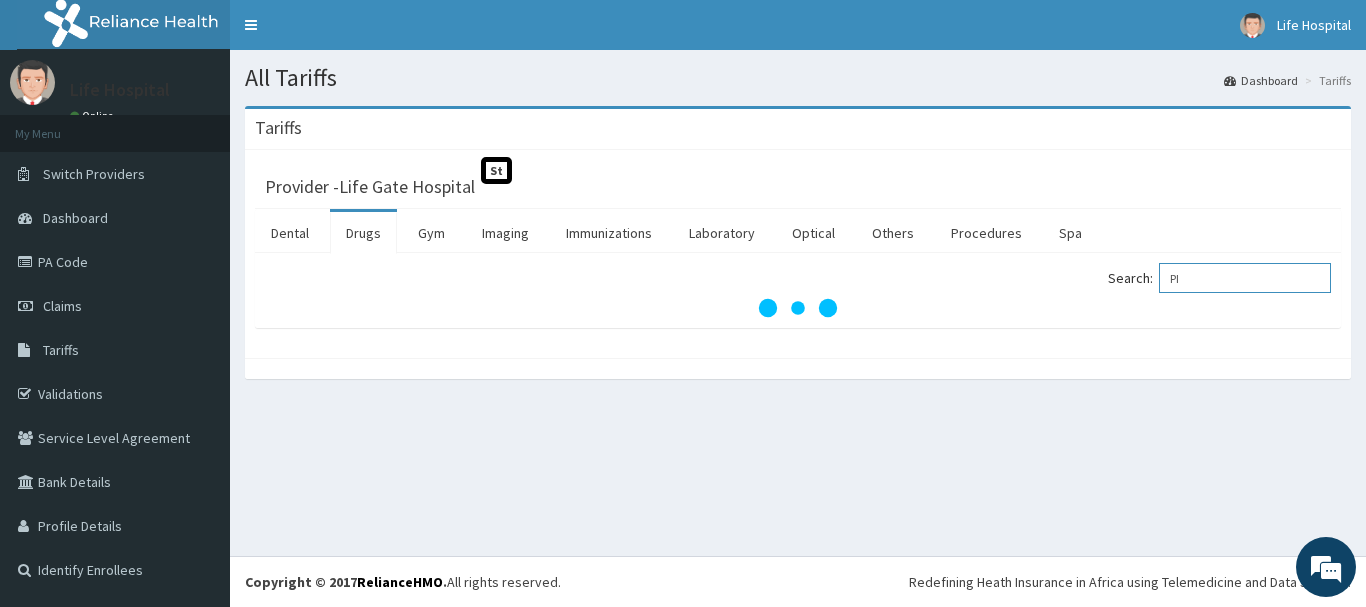 type on "P" 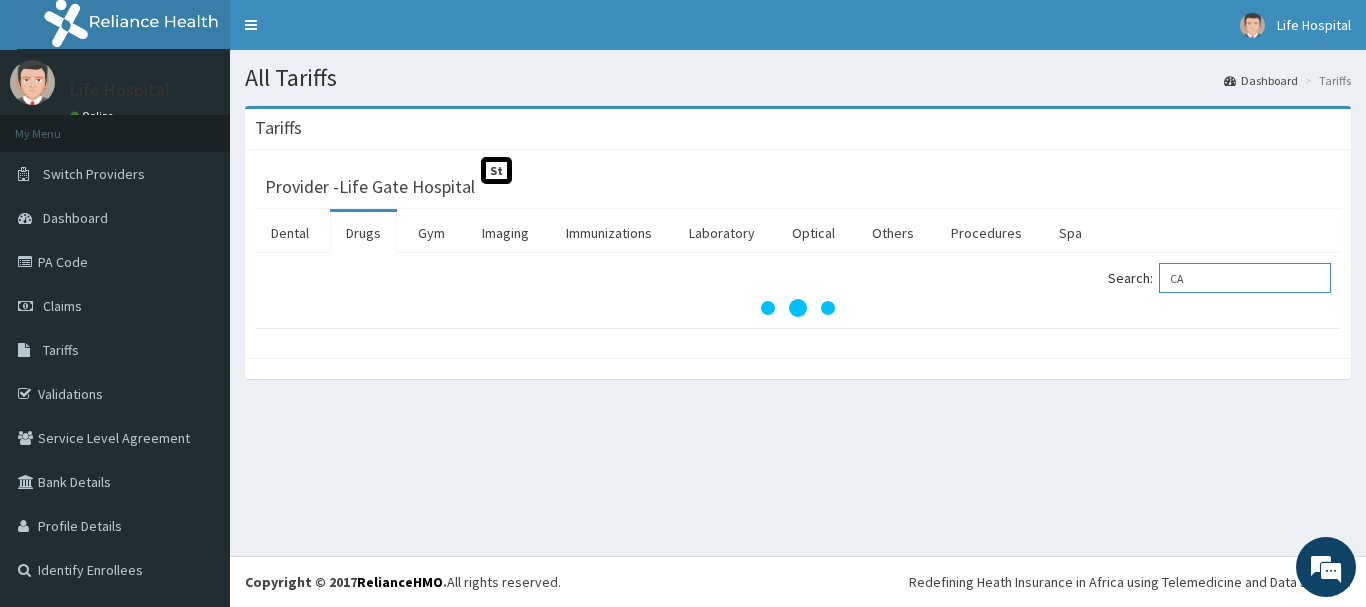 type on "C" 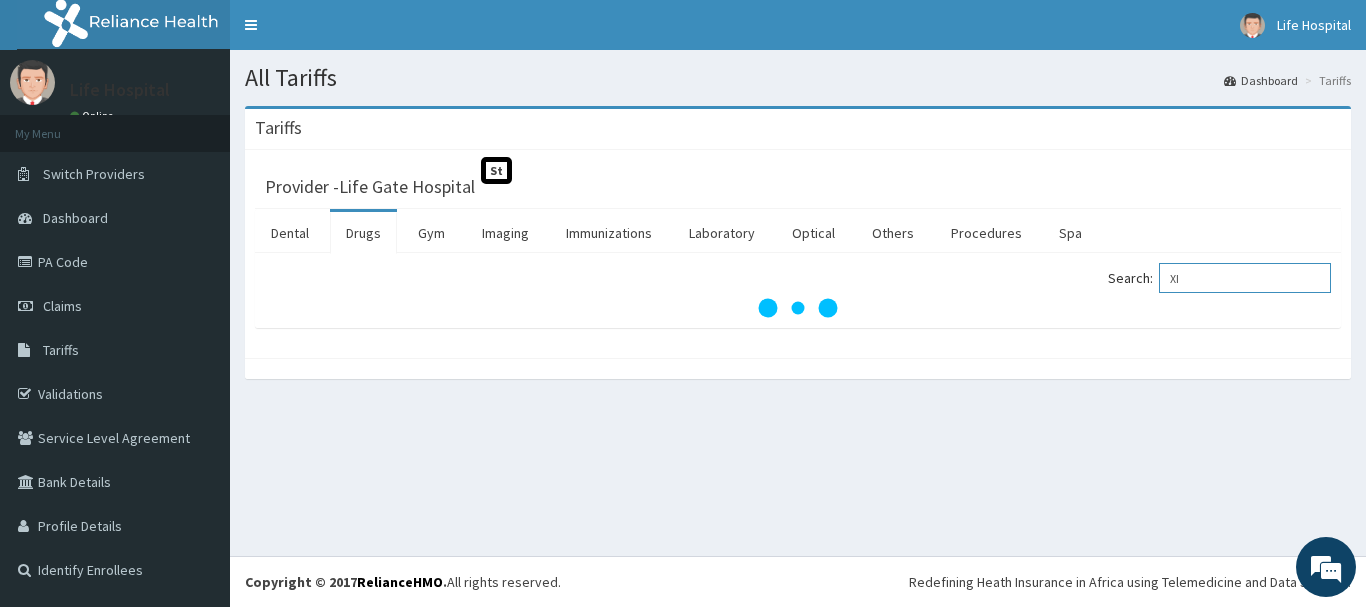 type on "X" 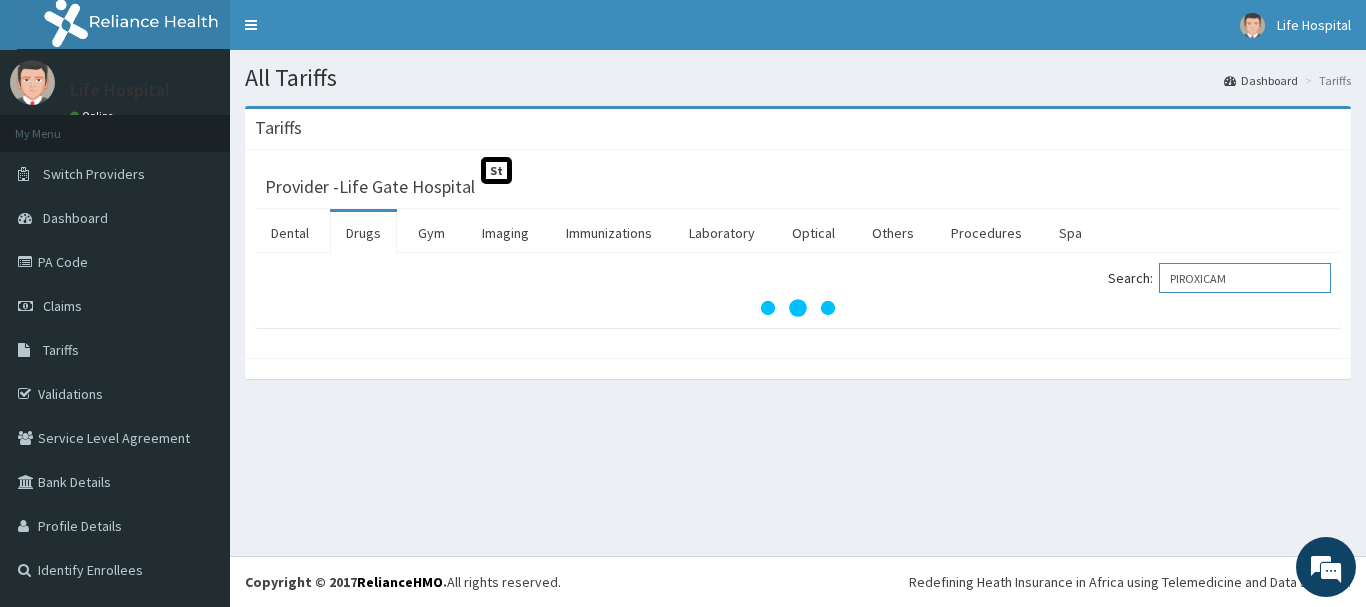 click on "PIROXICAM" at bounding box center (1245, 278) 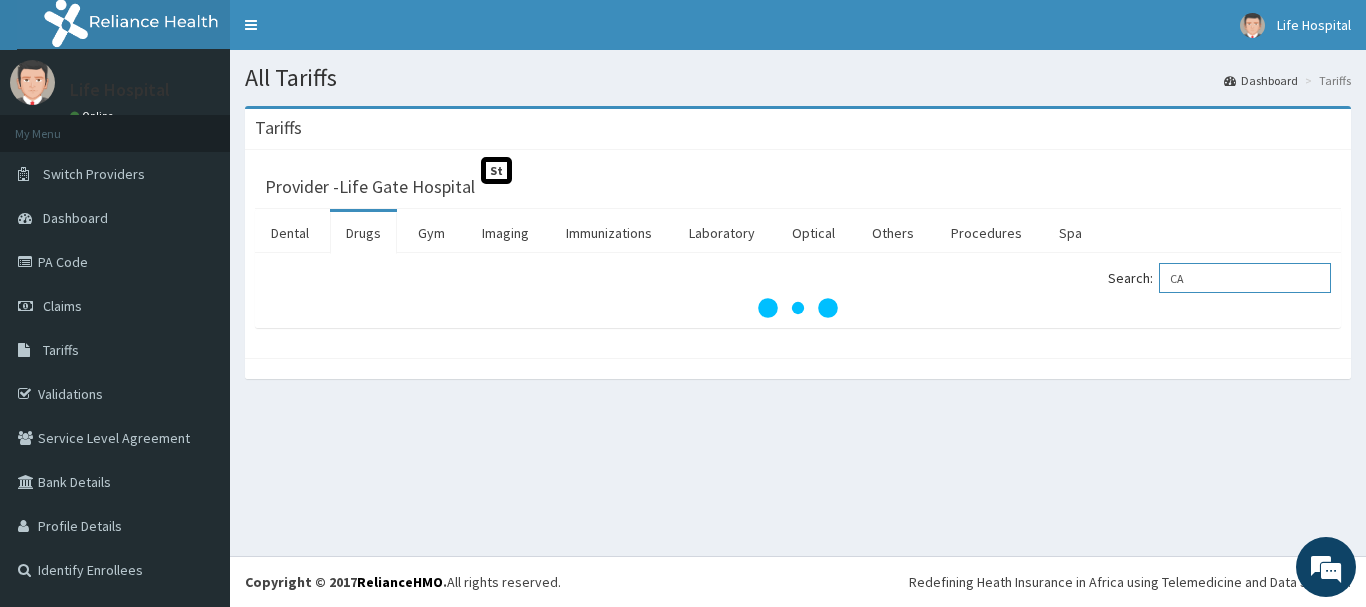 type on "C" 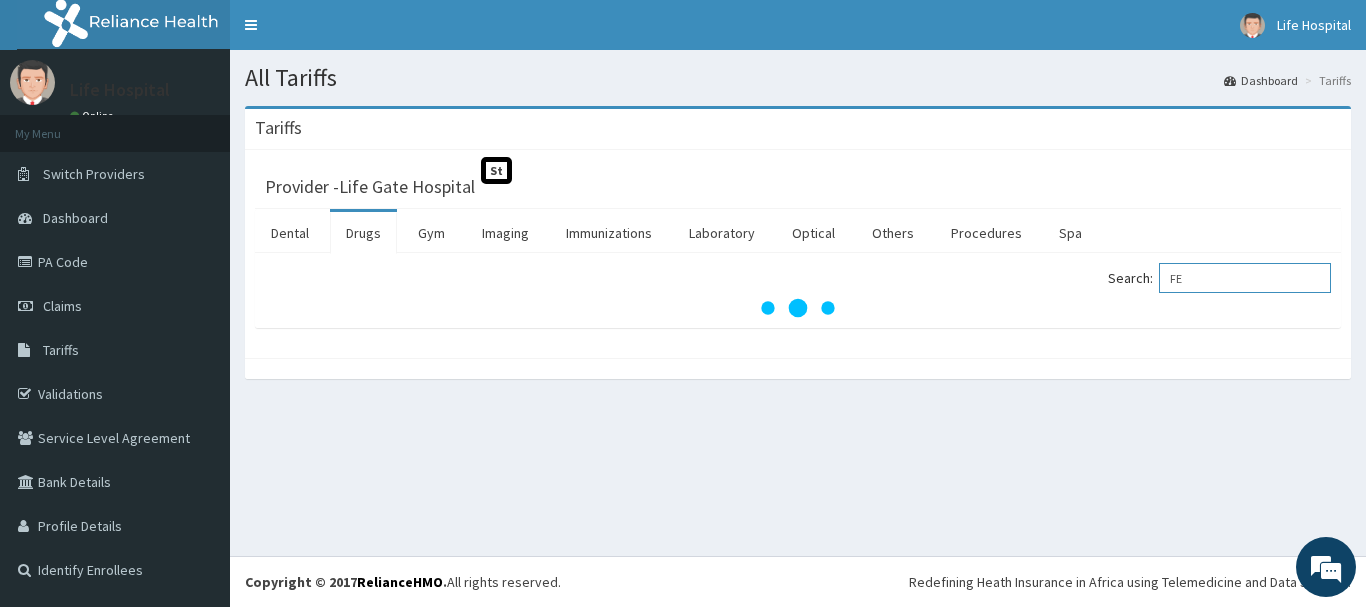 type on "F" 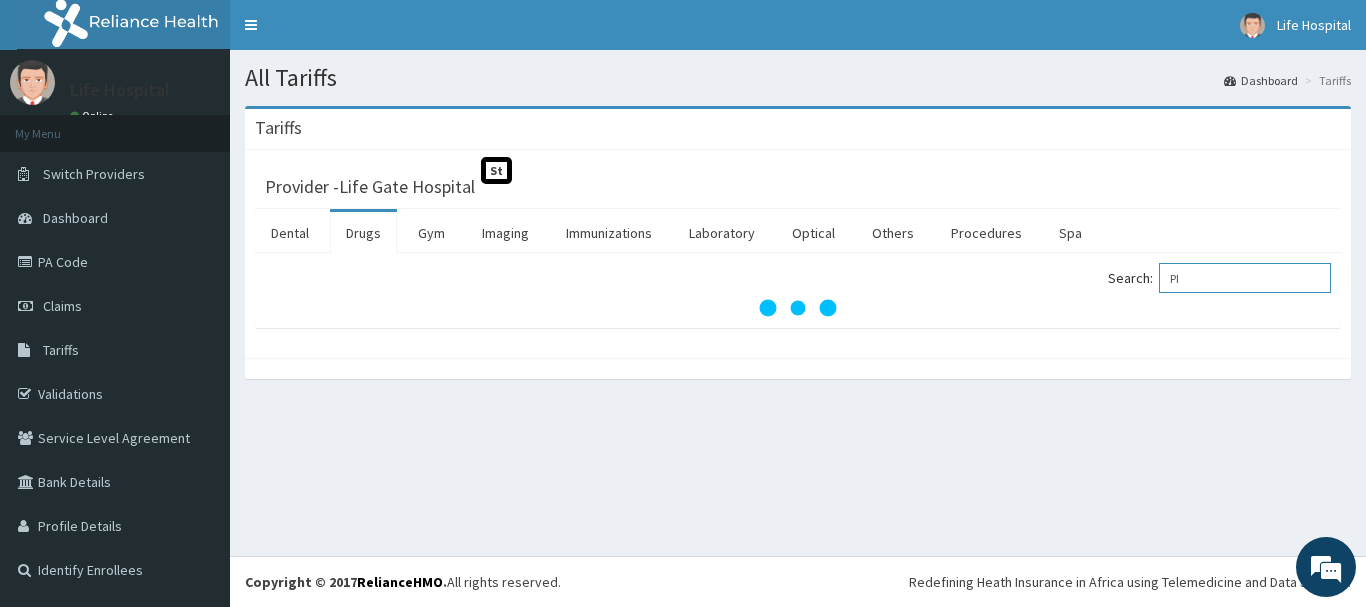type on "P" 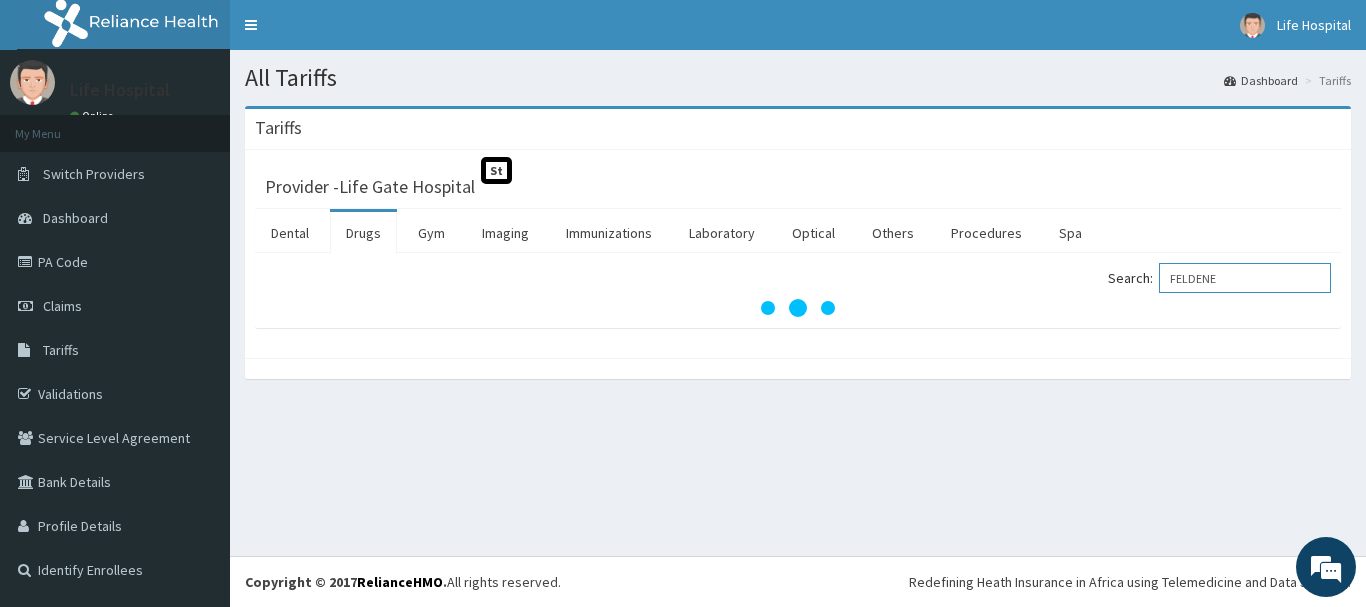 type on "FELDENE" 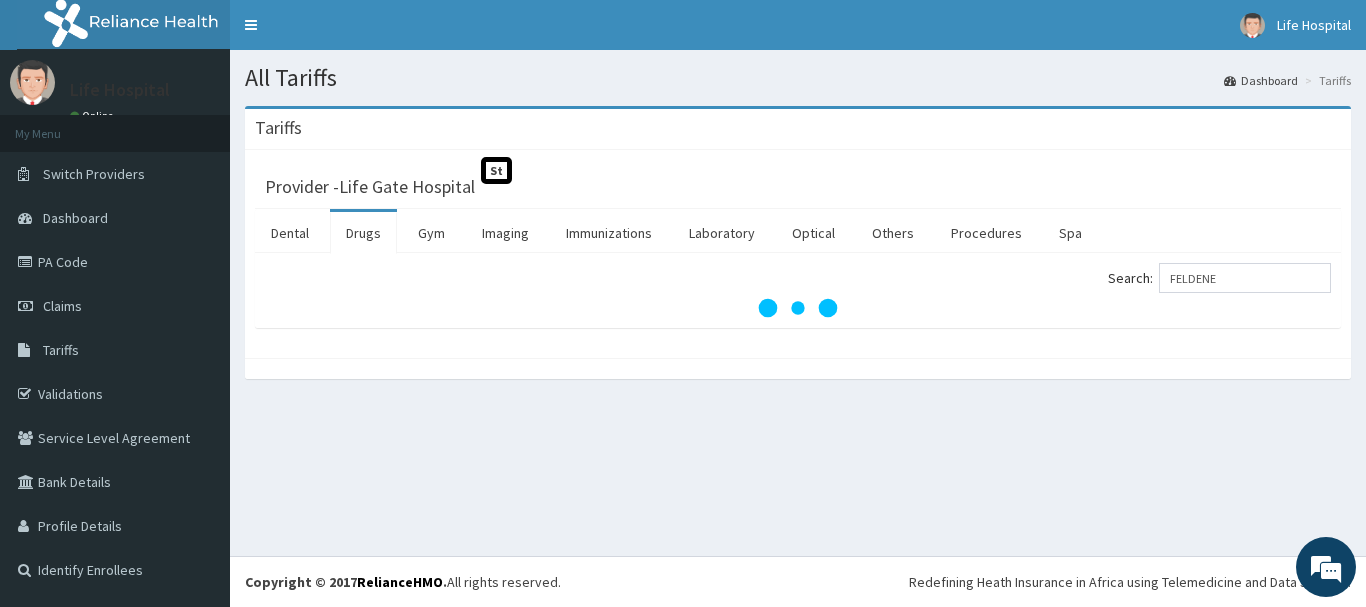 drag, startPoint x: 1365, startPoint y: 282, endPoint x: 1361, endPoint y: 339, distance: 57.14018 